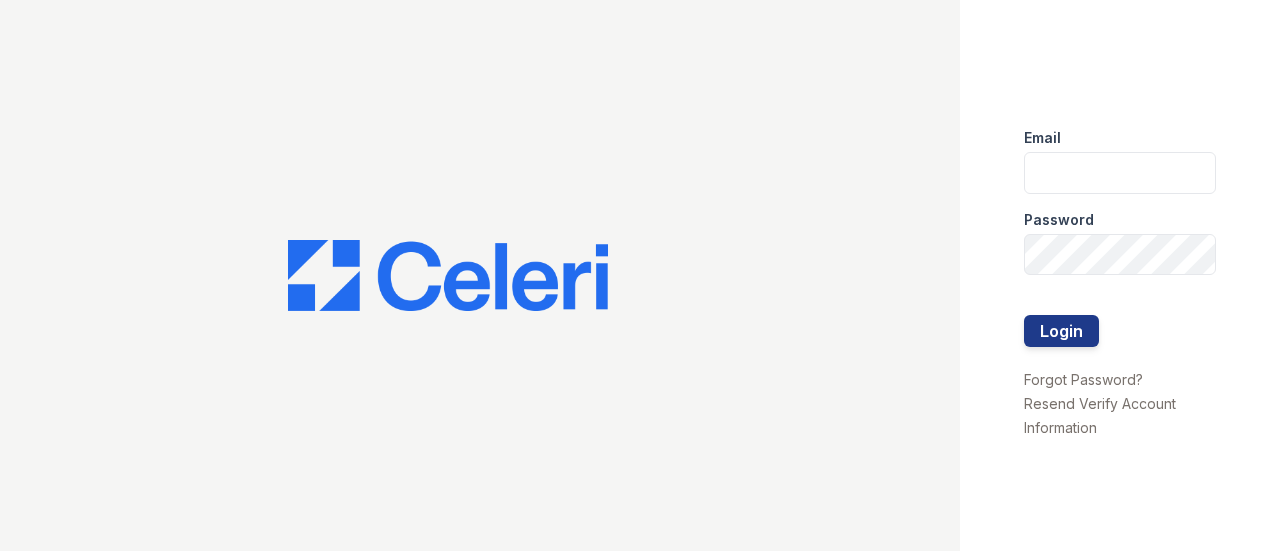 scroll, scrollTop: 0, scrollLeft: 0, axis: both 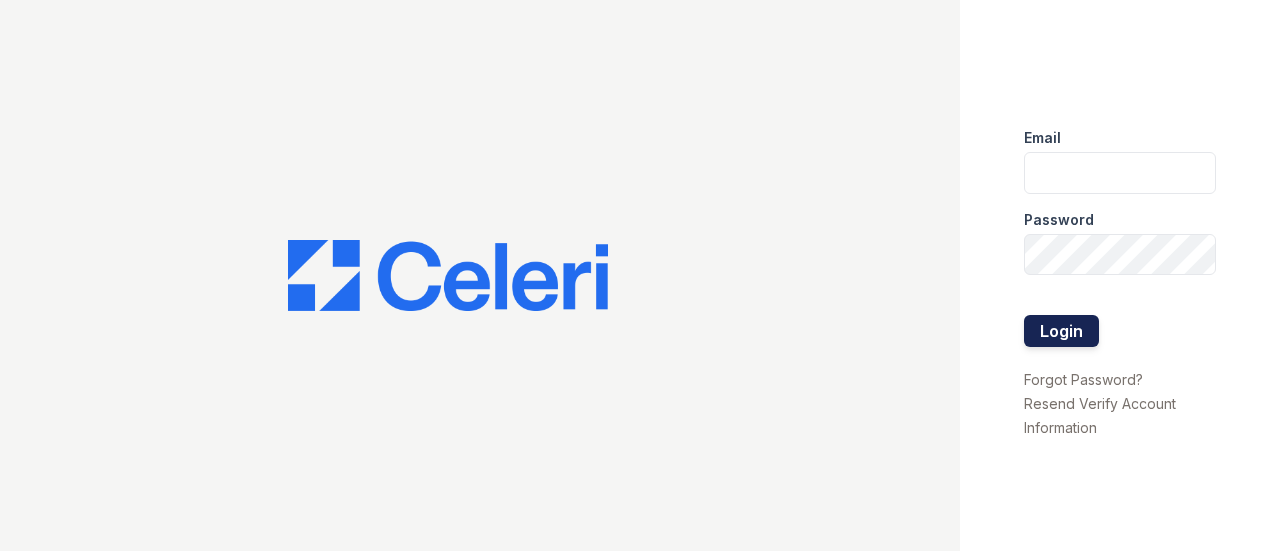type on "[USERNAME]@[DOMAIN].com" 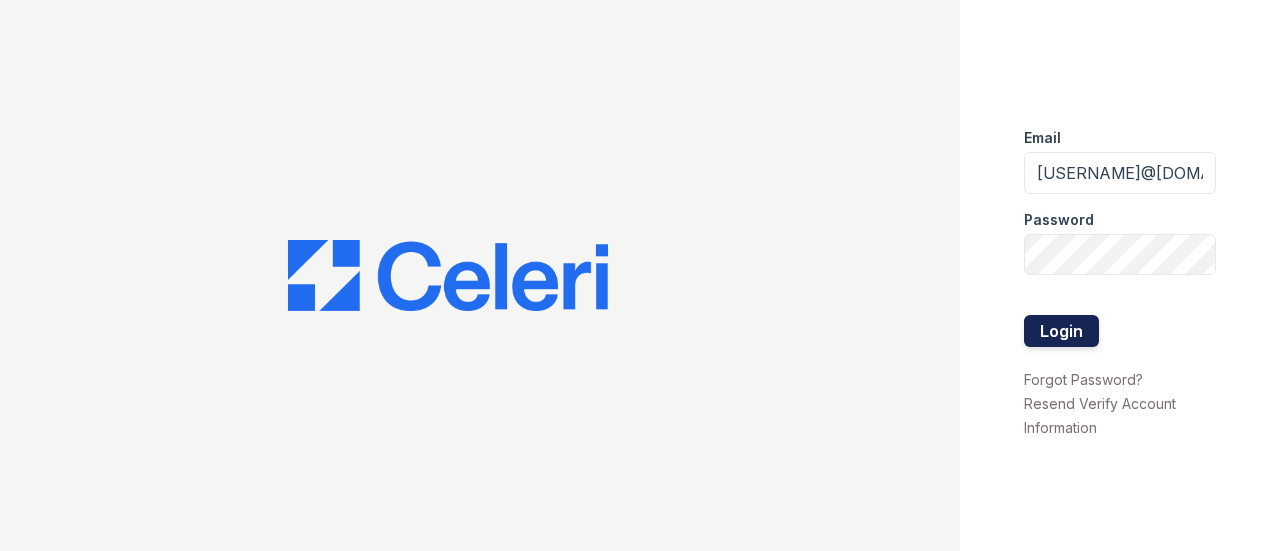 click on "Login" at bounding box center (1061, 331) 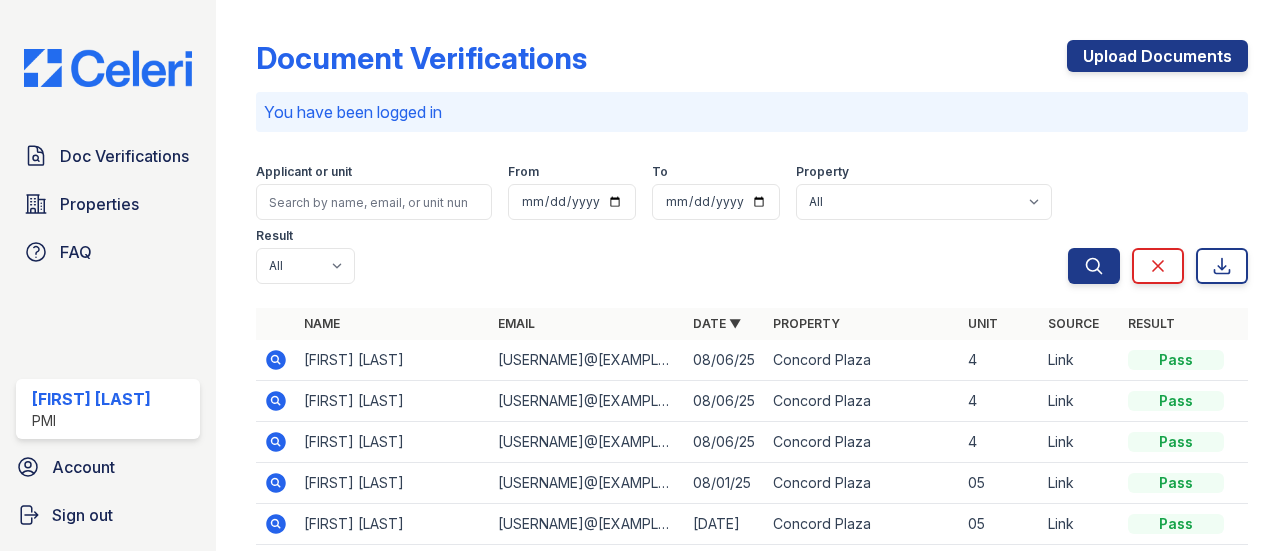 scroll, scrollTop: 0, scrollLeft: 0, axis: both 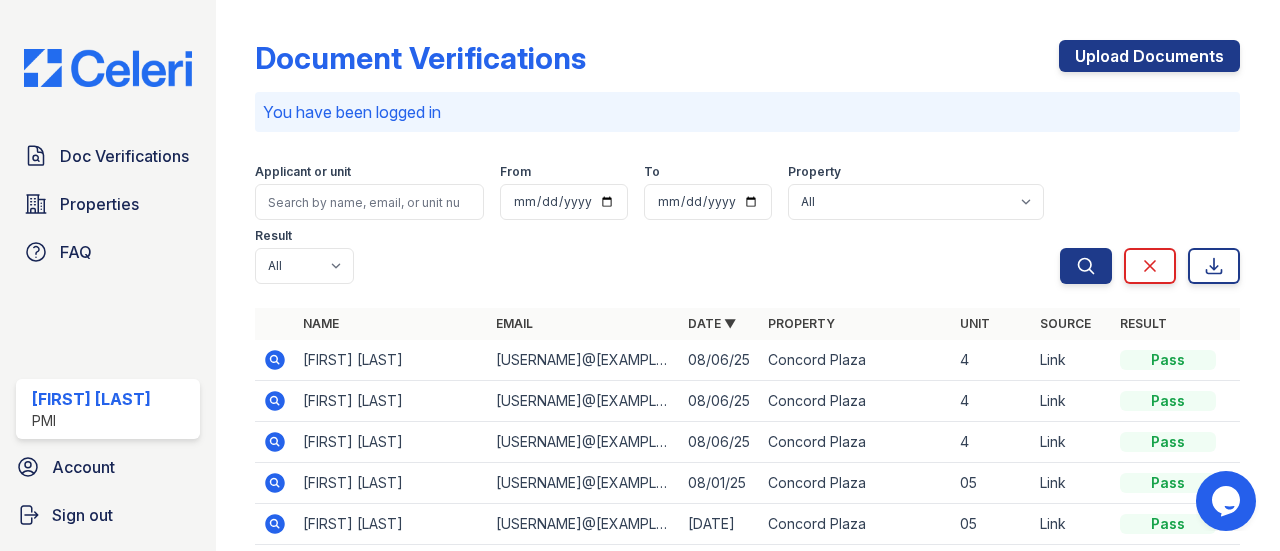 drag, startPoint x: 1114, startPoint y: 51, endPoint x: 856, endPoint y: 149, distance: 275.9855 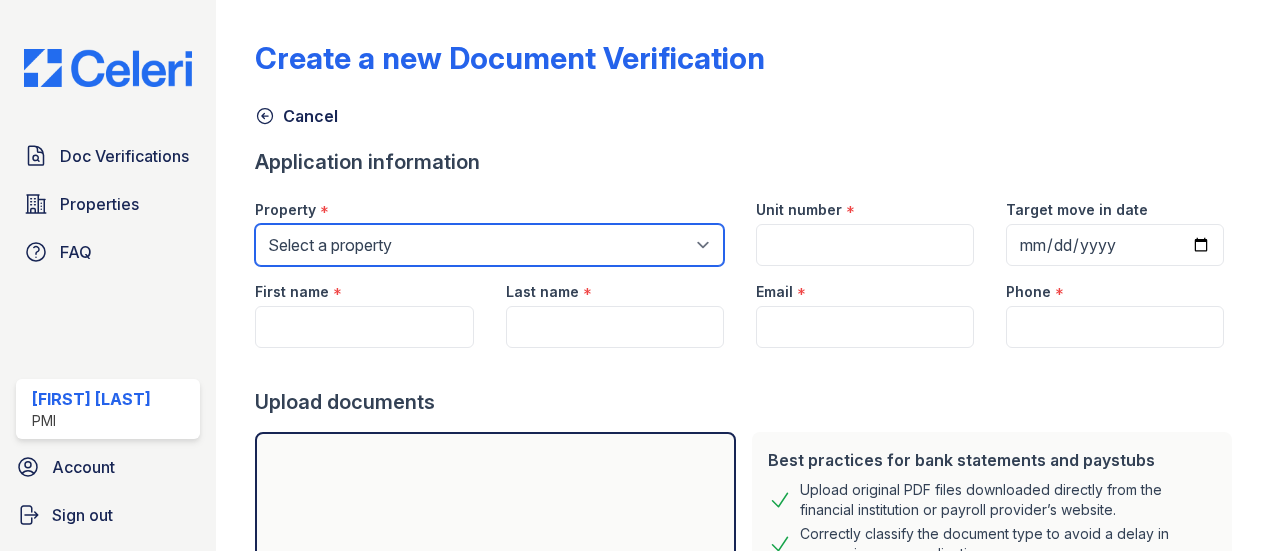 click on "Select a property
Concord Plaza
C [STREET] [TOWNHOMES]" at bounding box center [489, 245] 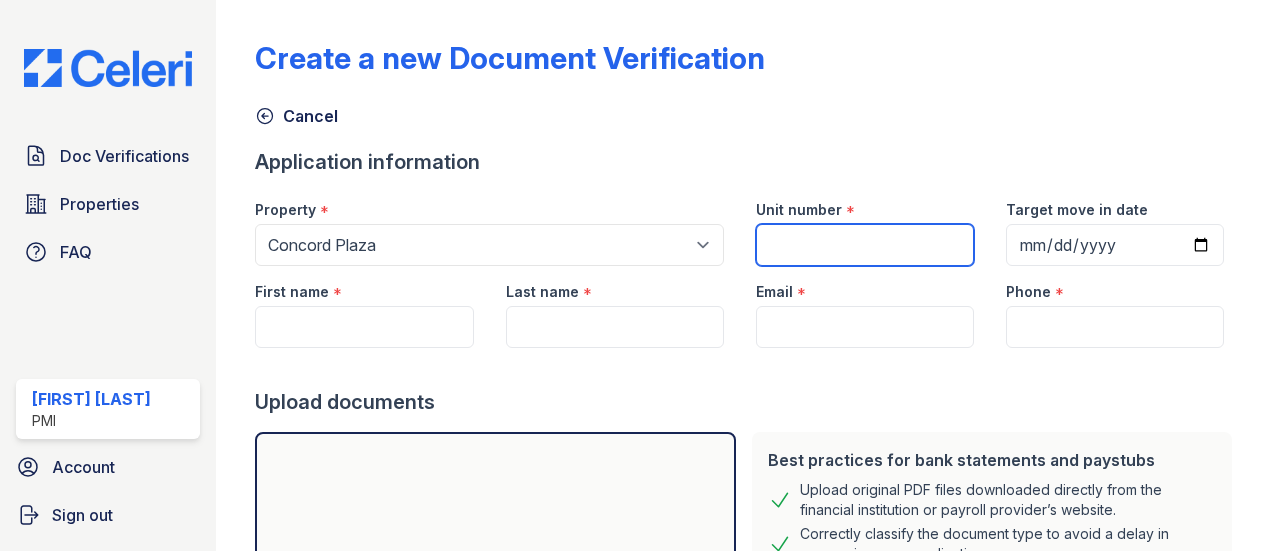 click on "Unit number" at bounding box center (865, 245) 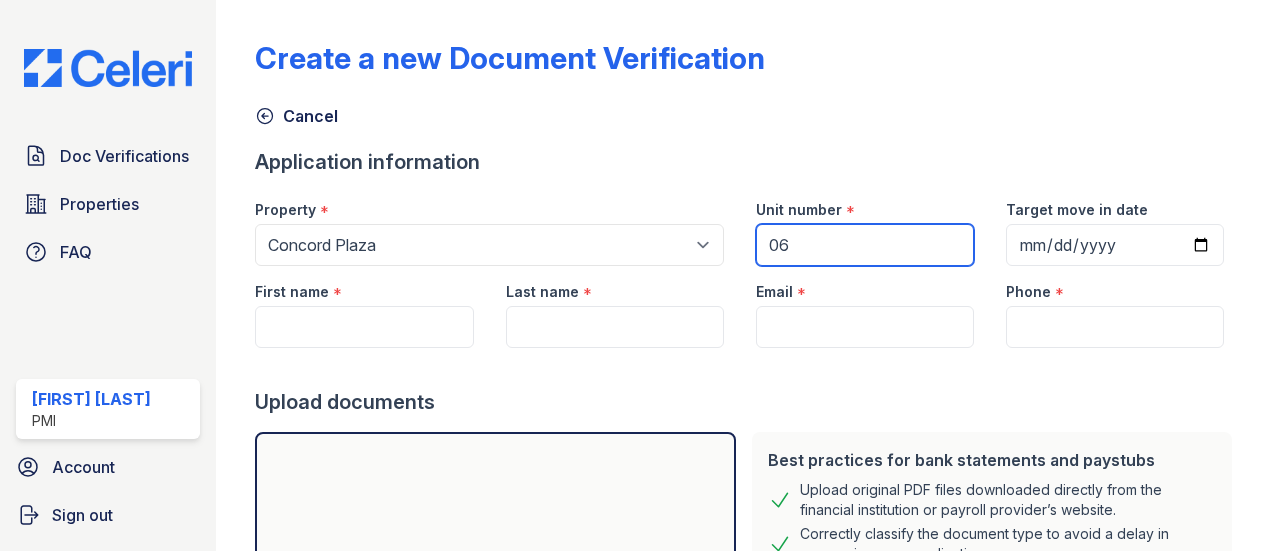 type on "06" 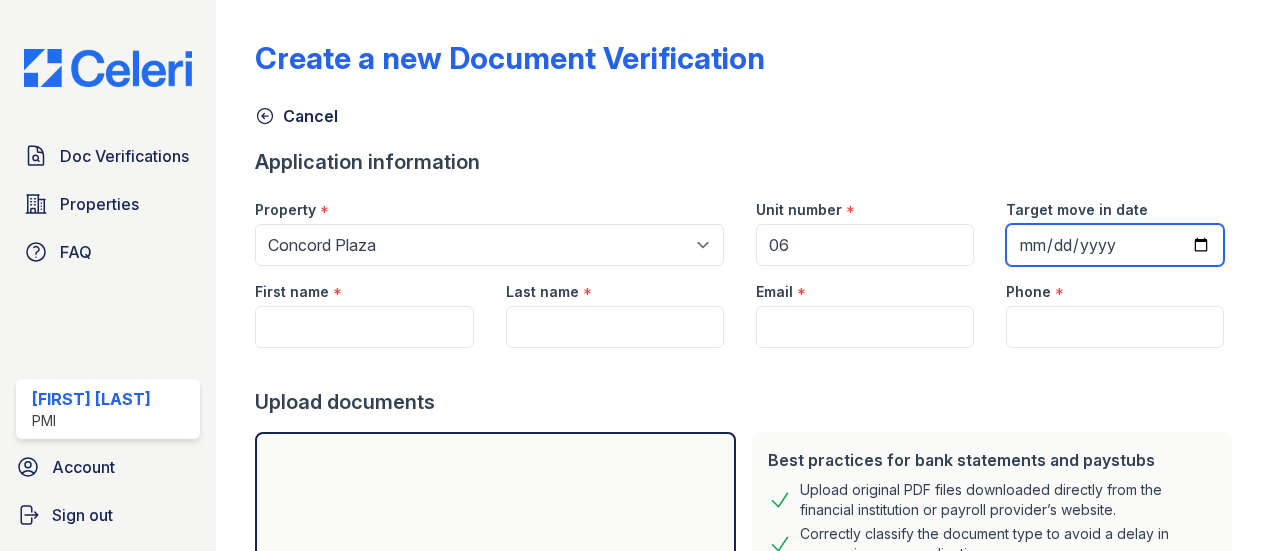 click on "Target move in date" at bounding box center [1115, 245] 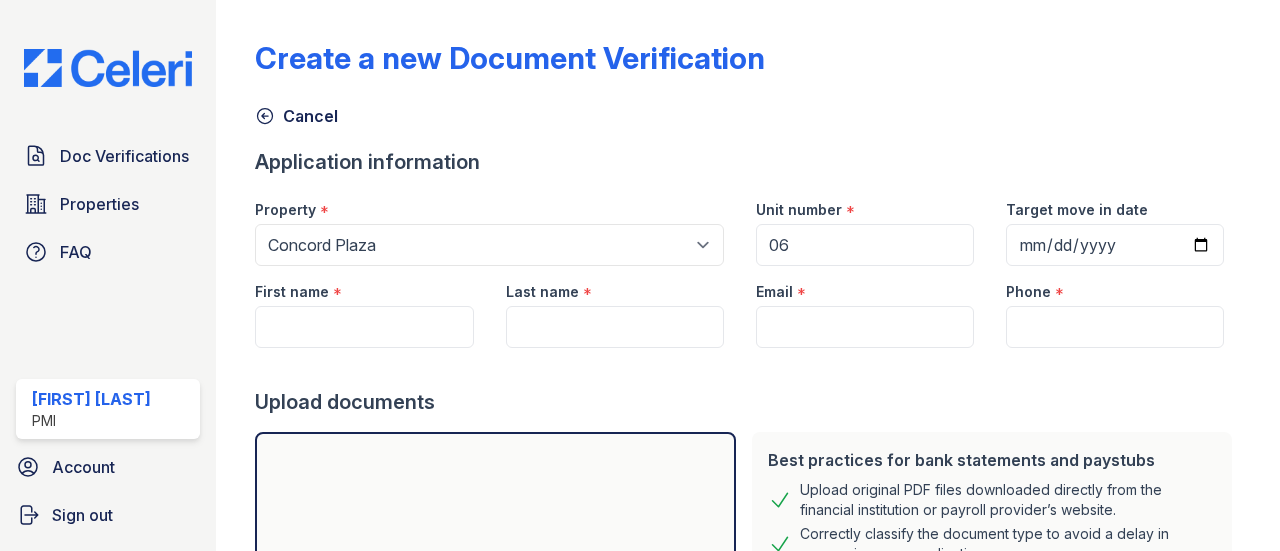 click on "Cancel" at bounding box center [747, 110] 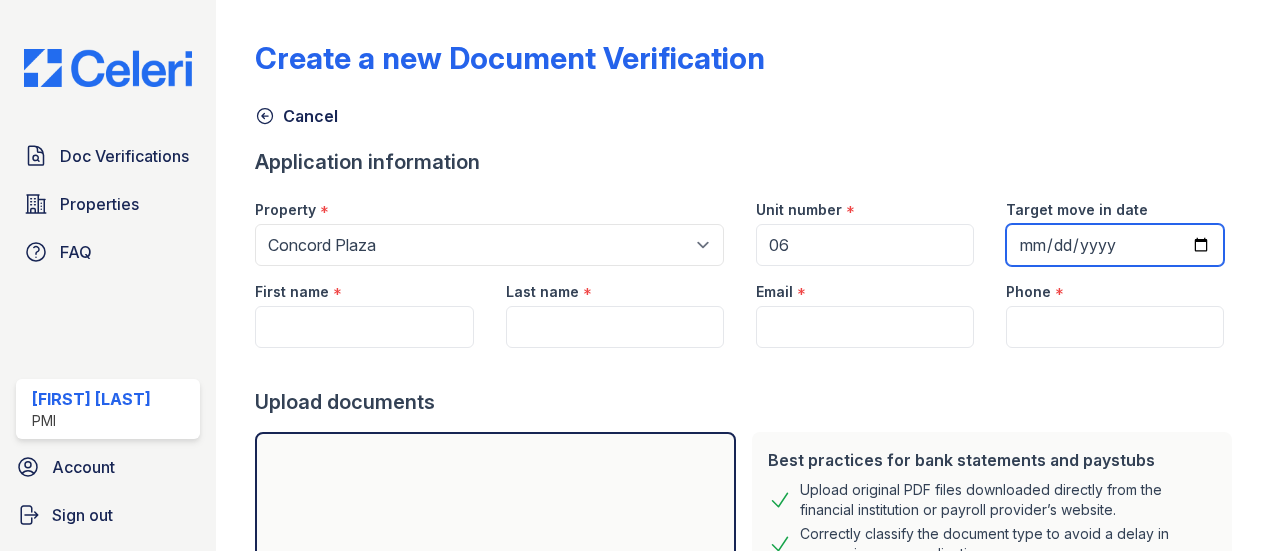 click on "Target move in date" at bounding box center [1115, 245] 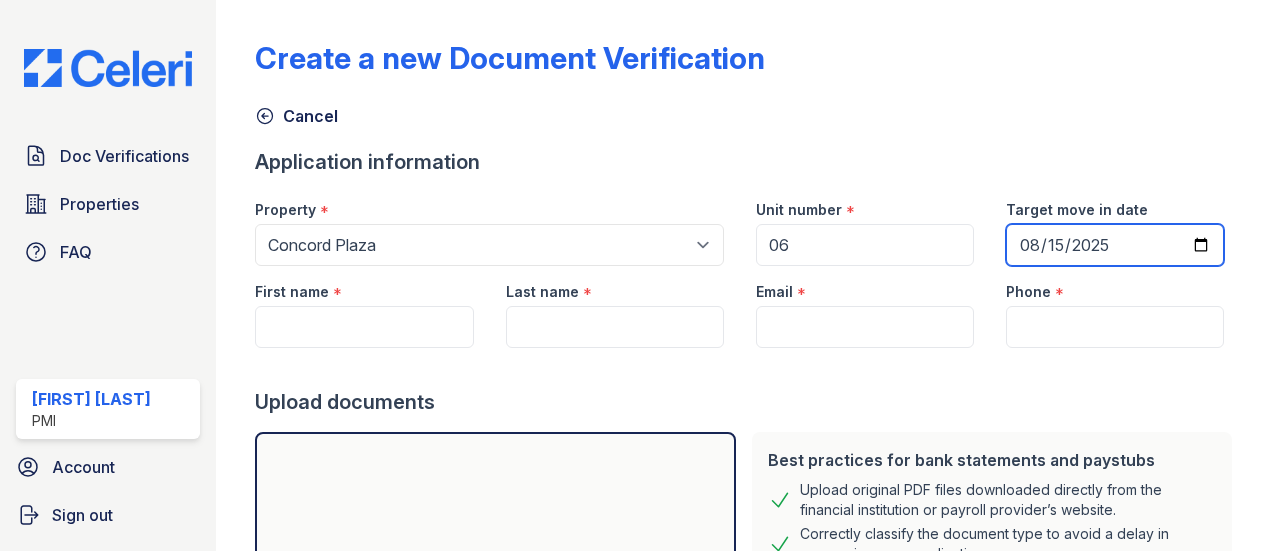 type on "2025-08-15" 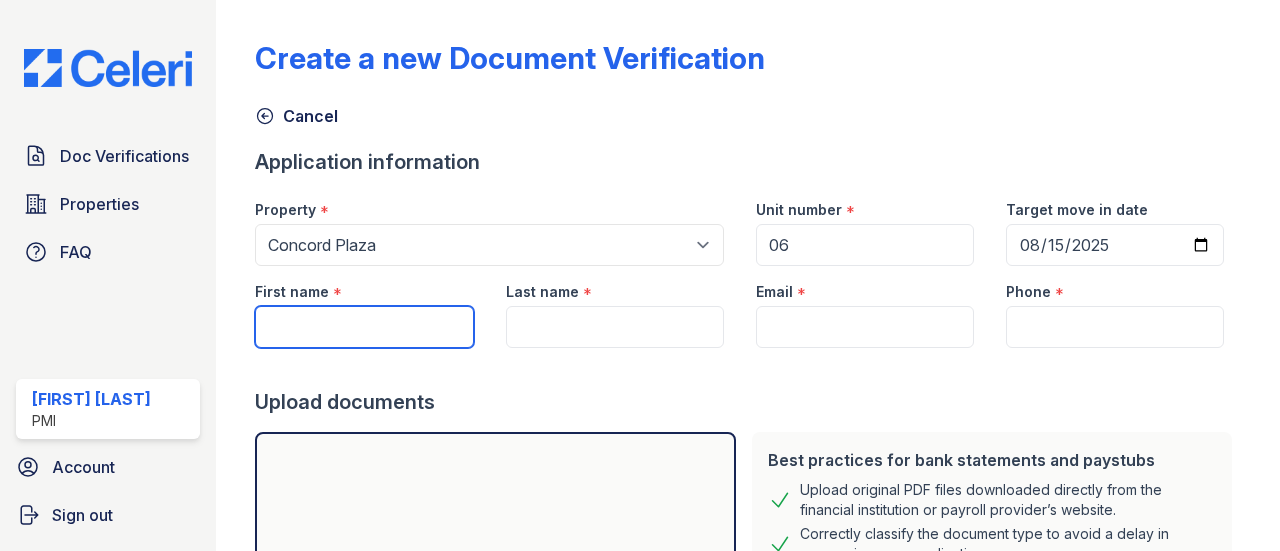 click on "First name" at bounding box center [364, 327] 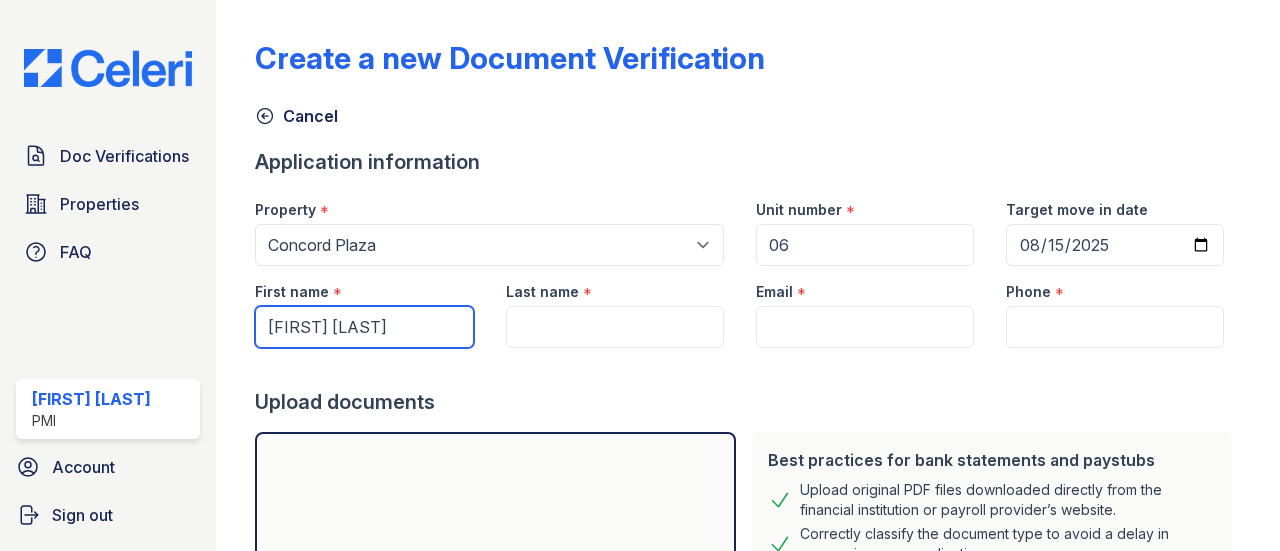 drag, startPoint x: 390, startPoint y: 325, endPoint x: 330, endPoint y: 333, distance: 60.530983 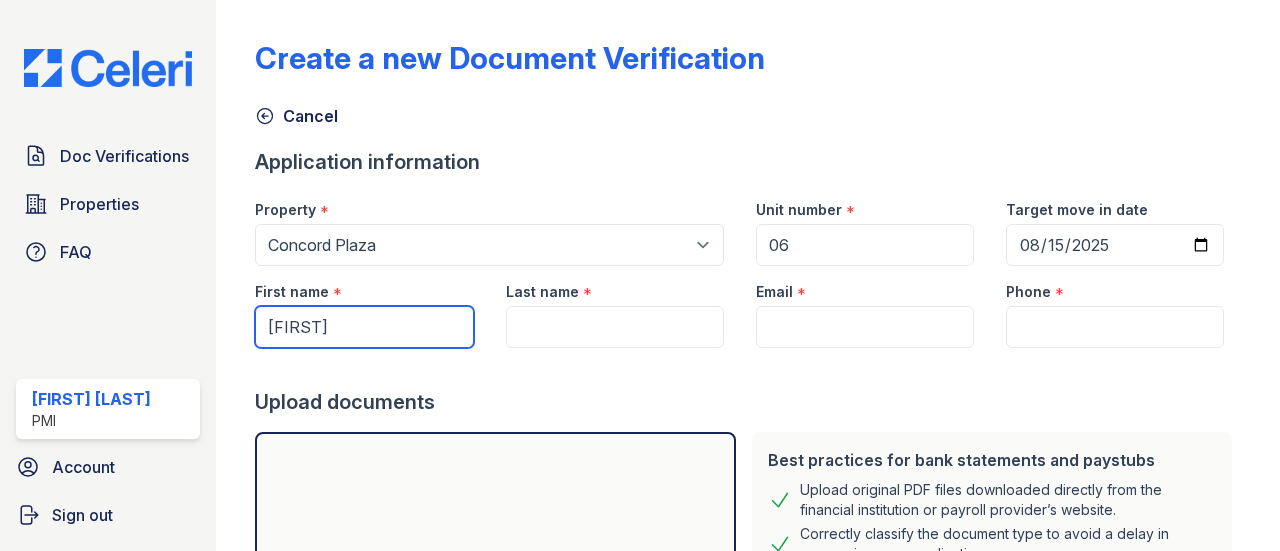 type on "[FIRST]" 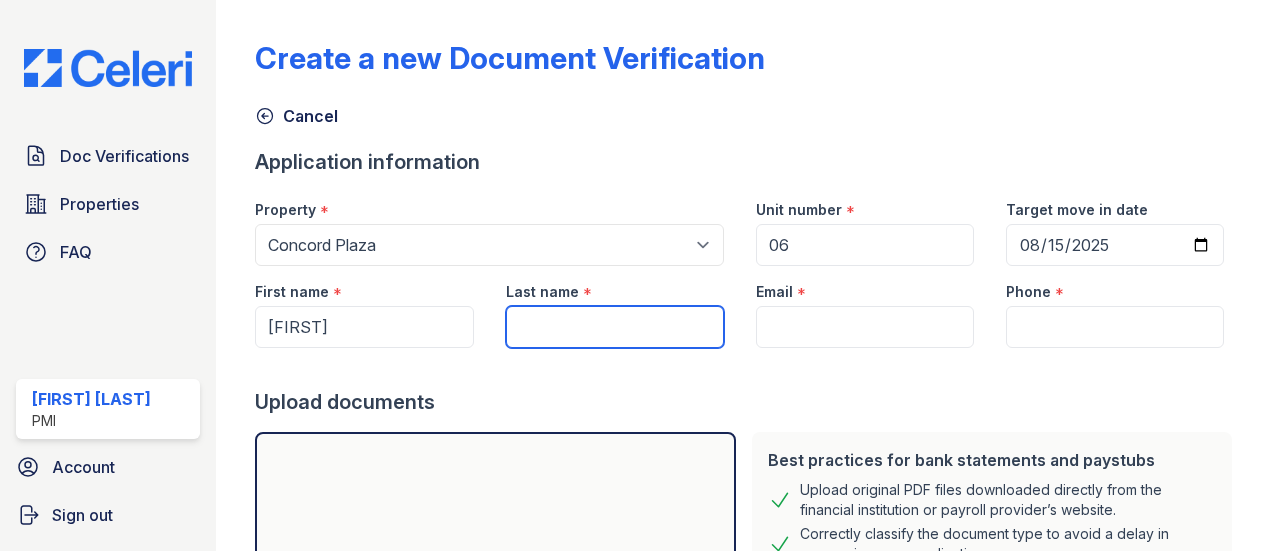 paste on "[LAST]" 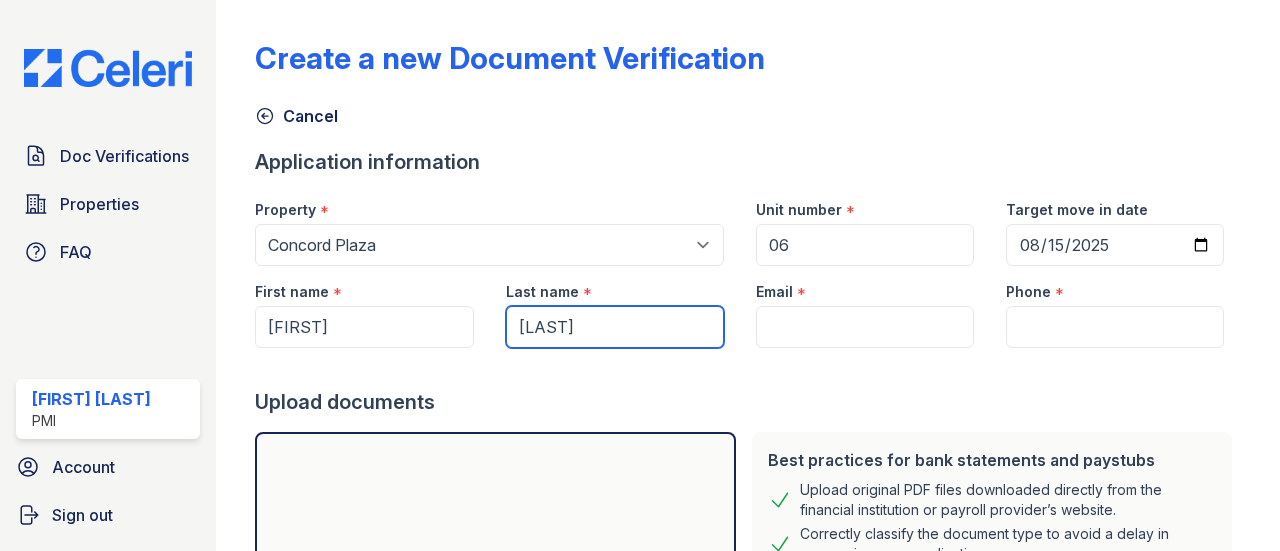 type on "[LAST]" 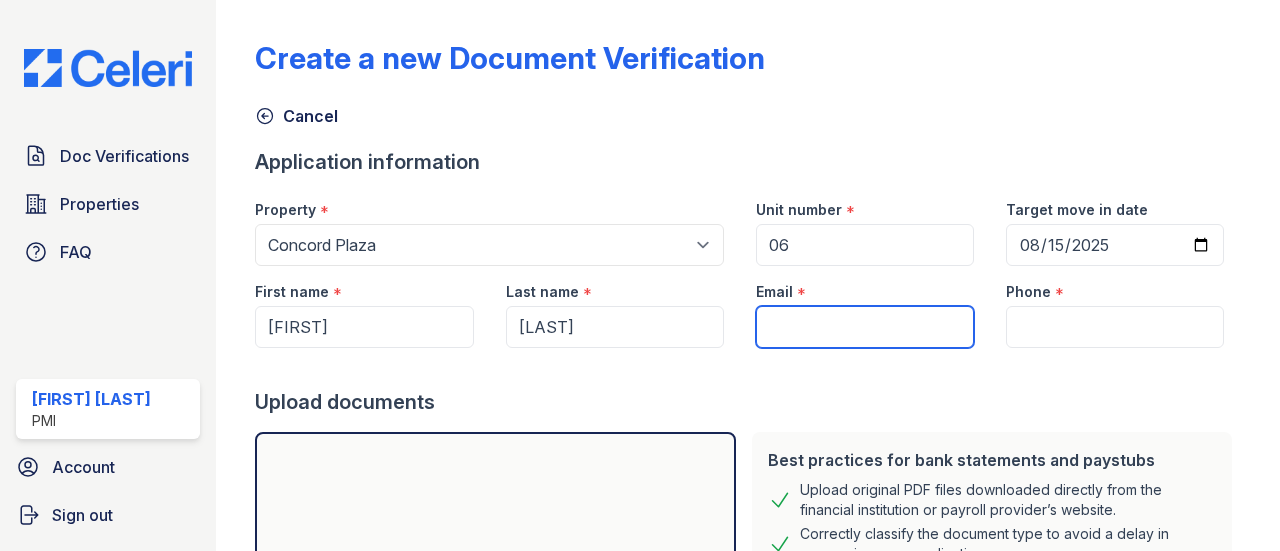 click on "Email" at bounding box center [865, 327] 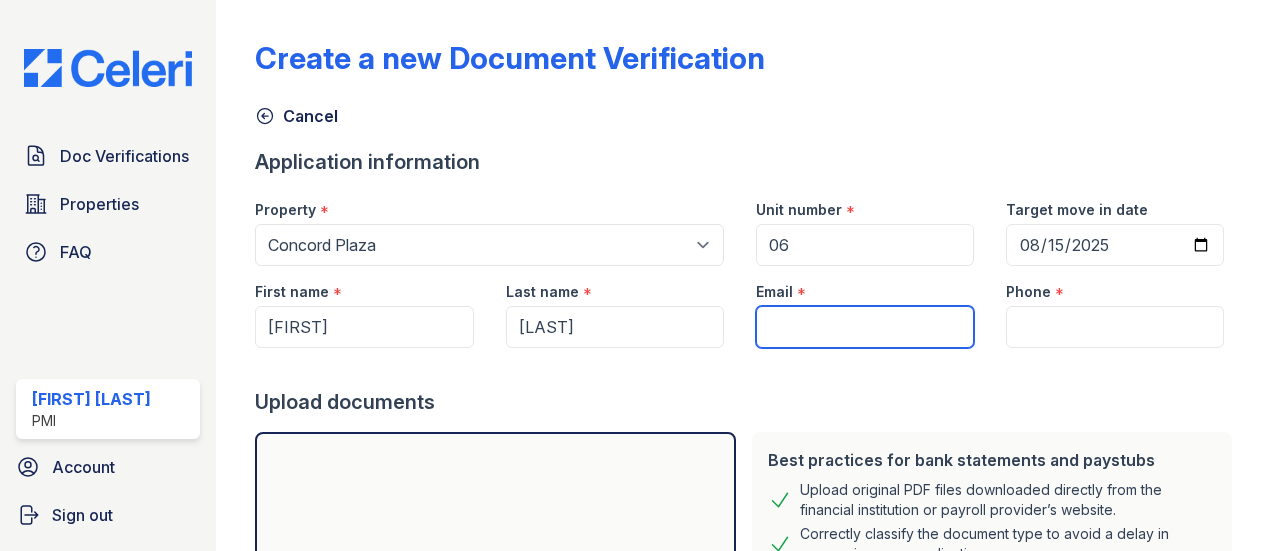 paste on "[USERNAME]@[EXAMPLE.COM]" 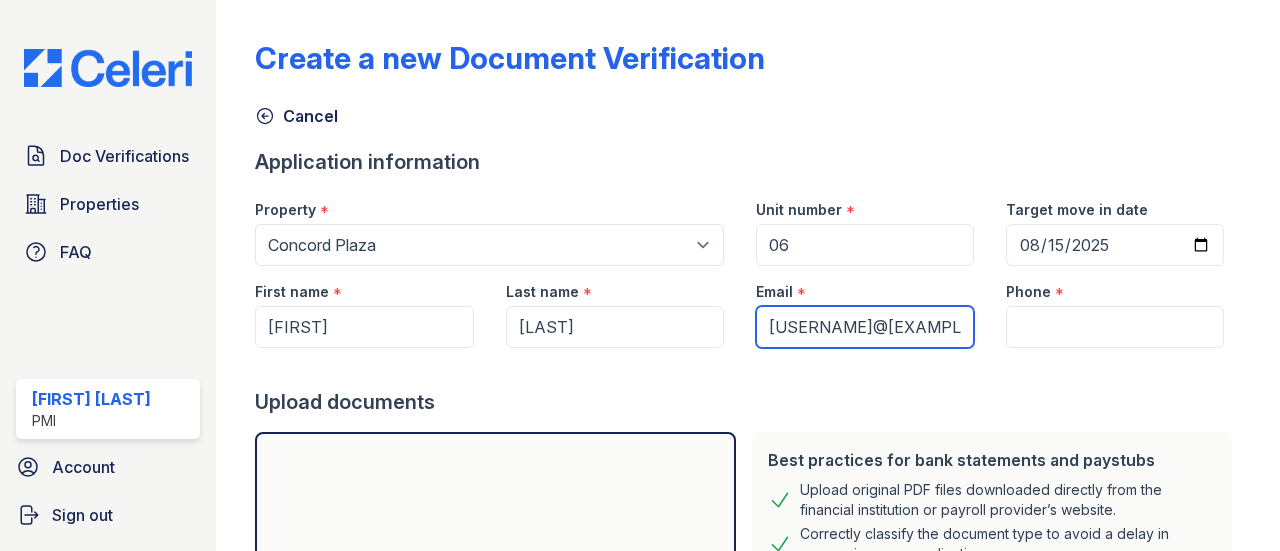 scroll, scrollTop: 0, scrollLeft: 0, axis: both 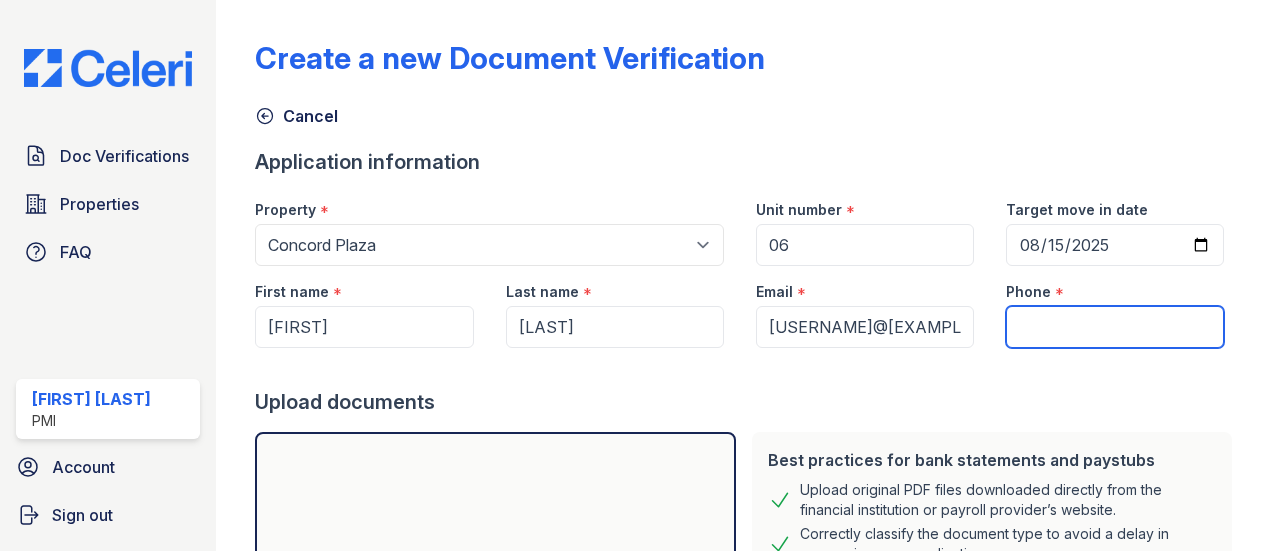 click on "Phone" at bounding box center (1115, 327) 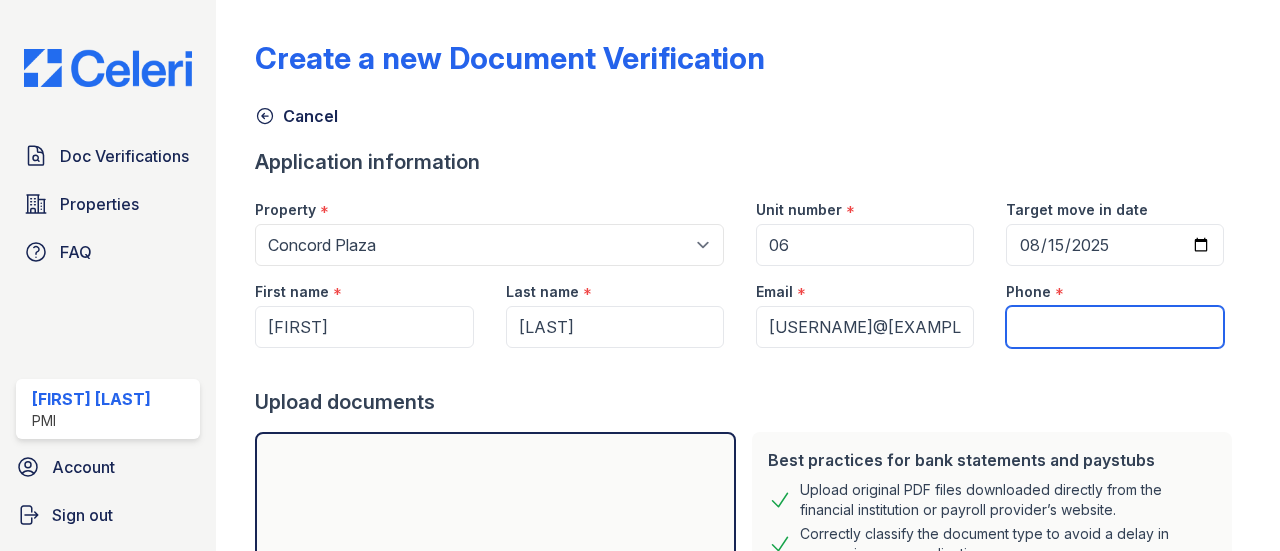 paste on "[PHONE]" 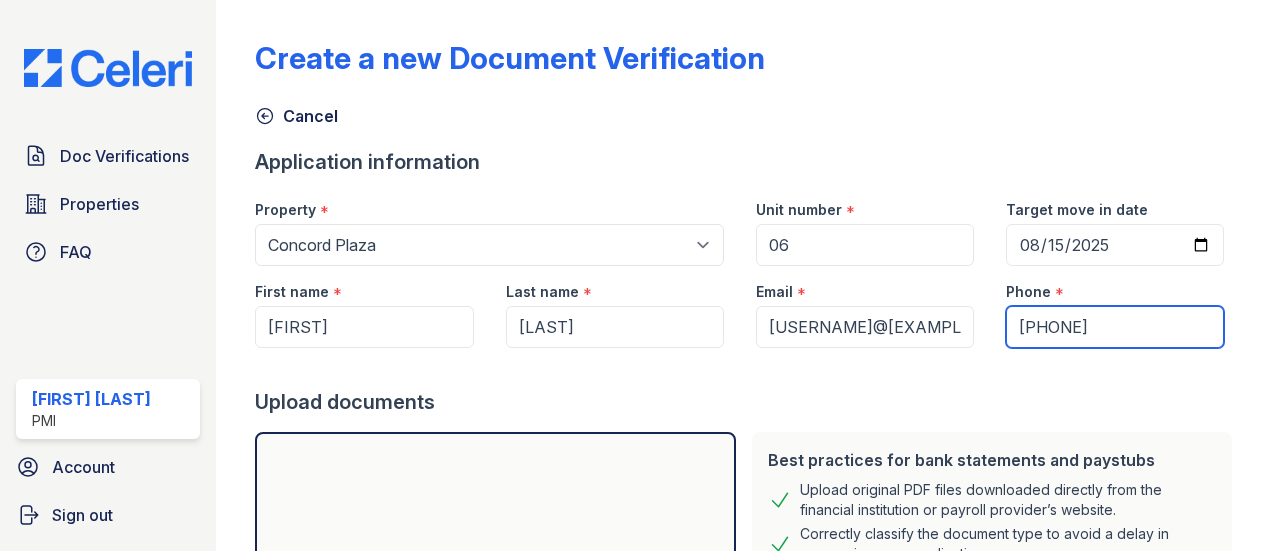 type on "[PHONE]" 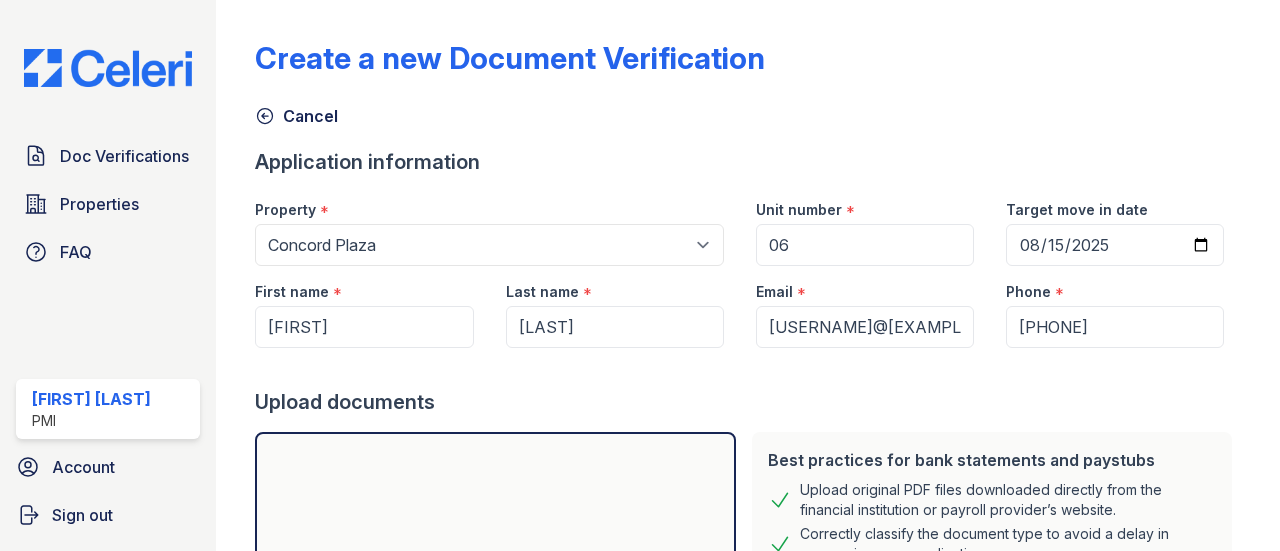 click on "Cancel" at bounding box center (747, 110) 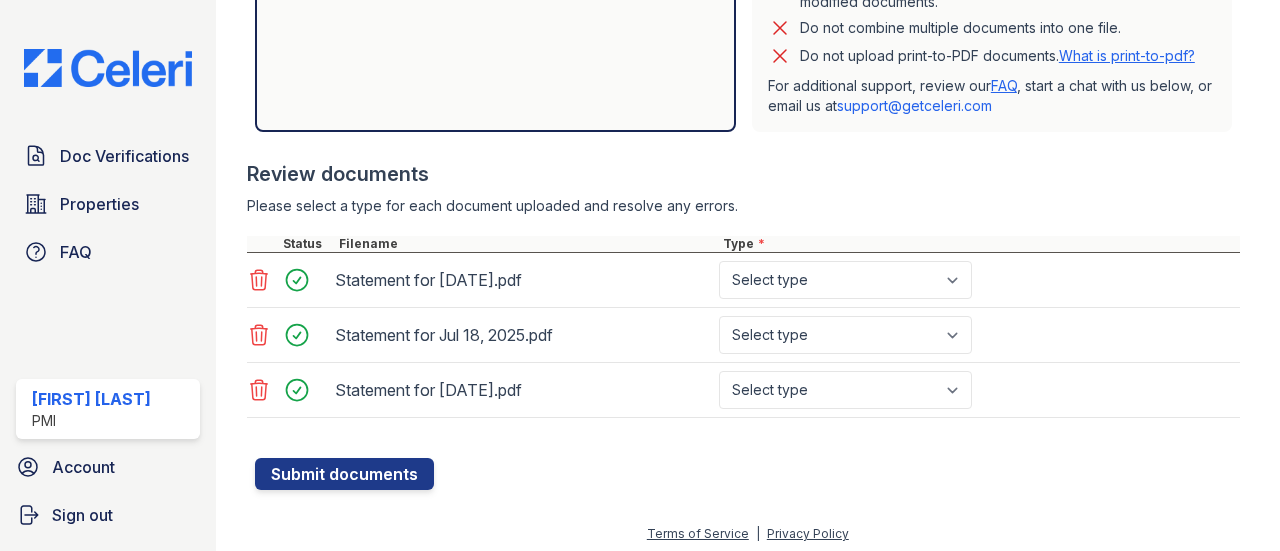 scroll, scrollTop: 598, scrollLeft: 0, axis: vertical 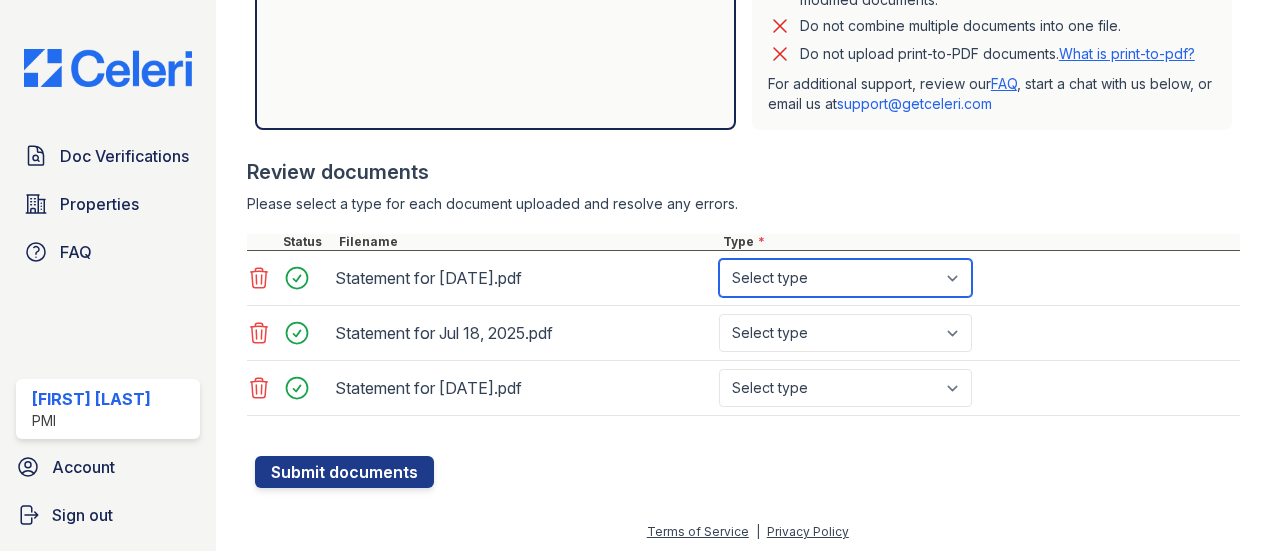 click on "Select type
Paystub
Bank Statement
Offer Letter
Tax Documents
Benefit Award Letter
Investment Account Statement
Other" at bounding box center [845, 278] 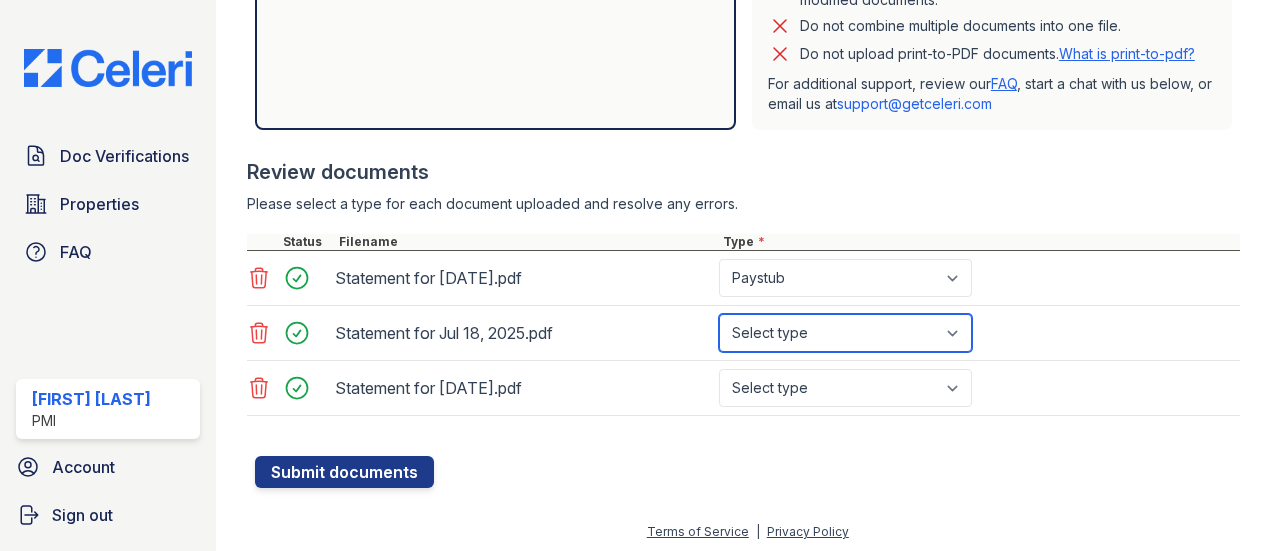 click on "Select type
Paystub
Bank Statement
Offer Letter
Tax Documents
Benefit Award Letter
Investment Account Statement
Other" at bounding box center [845, 333] 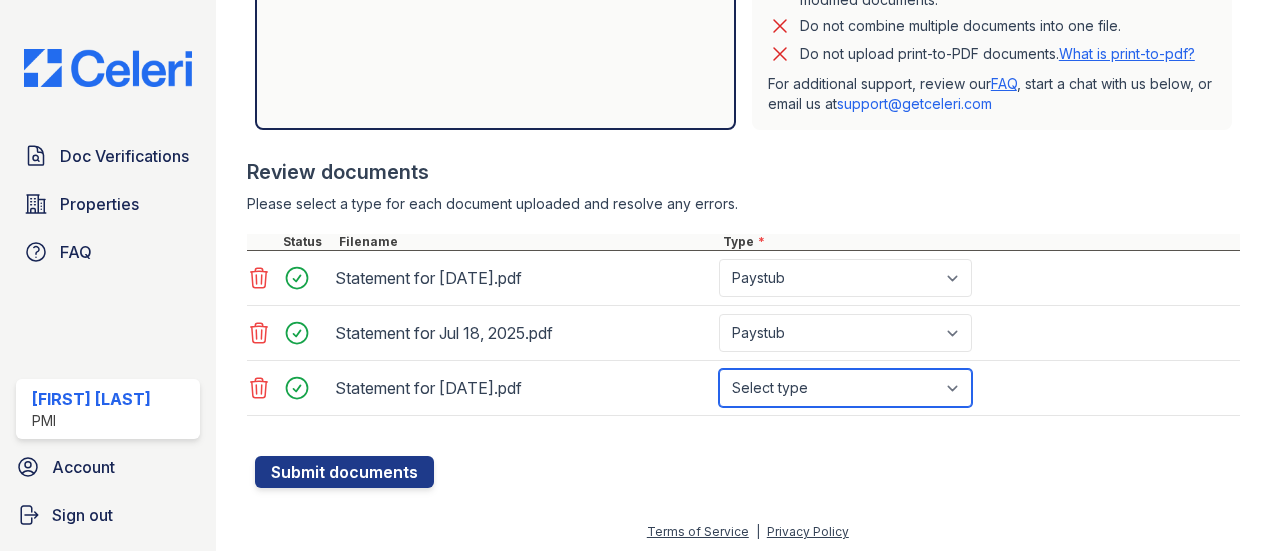 click on "Select type
Paystub
Bank Statement
Offer Letter
Tax Documents
Benefit Award Letter
Investment Account Statement
Other" at bounding box center [845, 388] 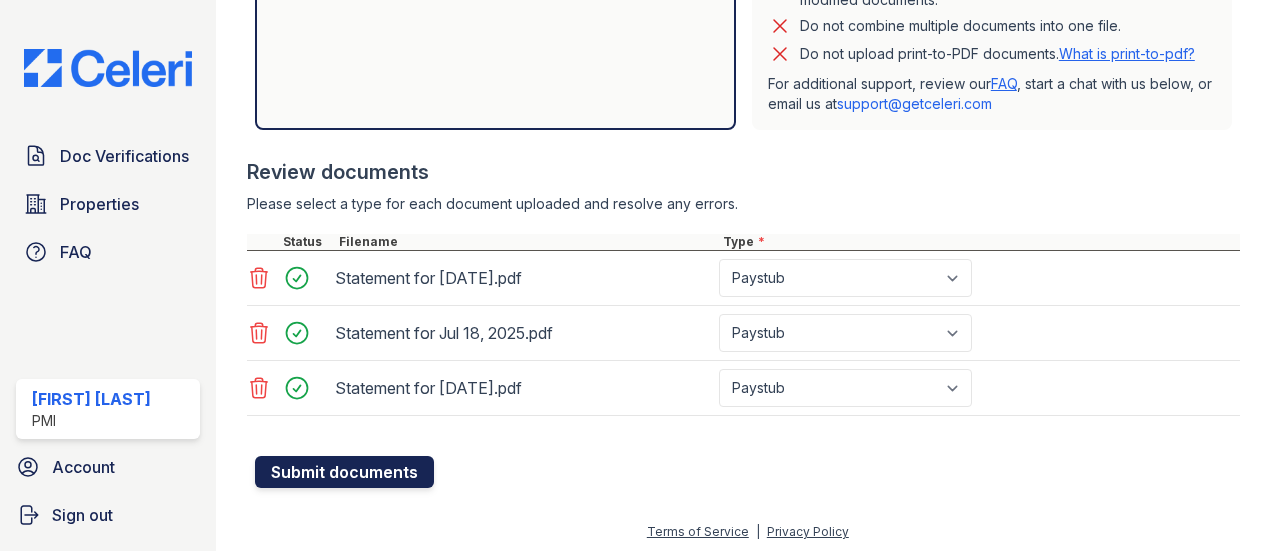 click on "Submit documents" at bounding box center [344, 472] 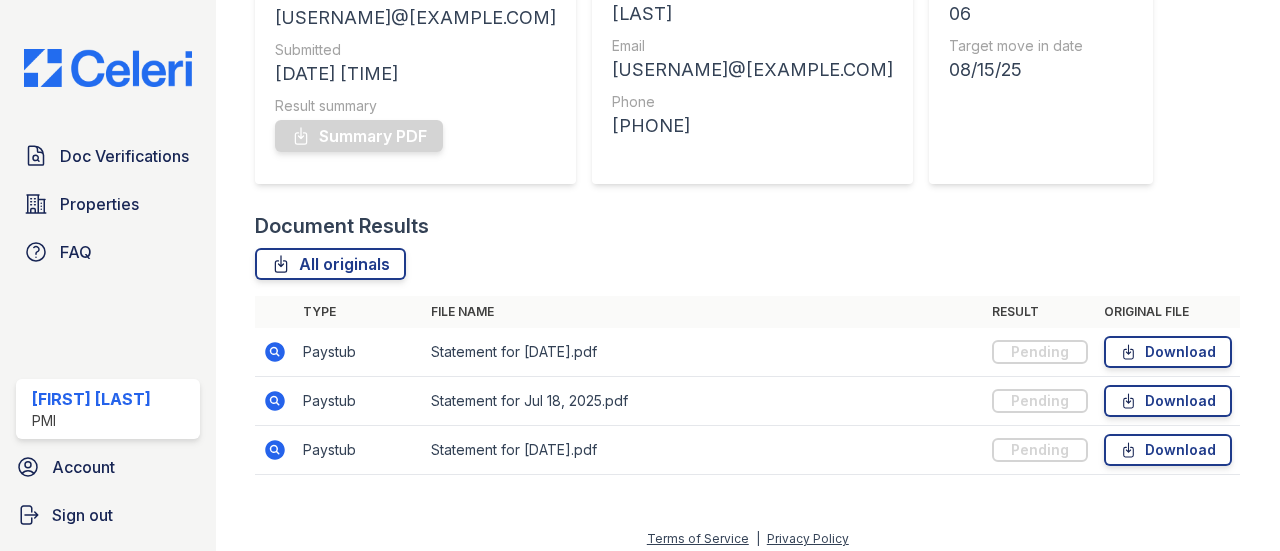 scroll, scrollTop: 346, scrollLeft: 0, axis: vertical 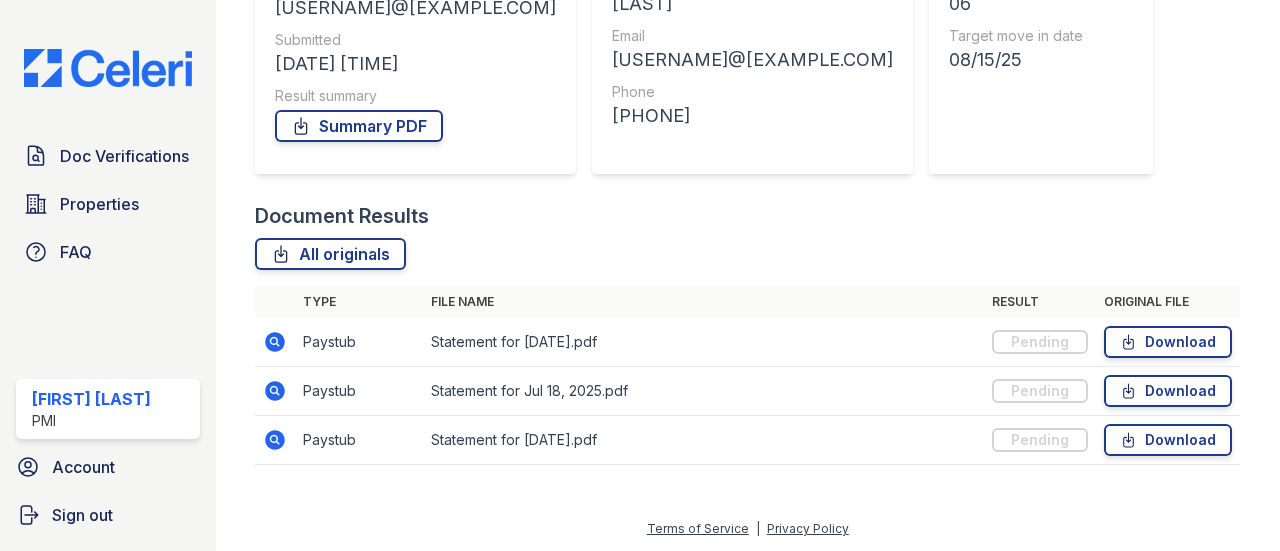 click at bounding box center (108, 68) 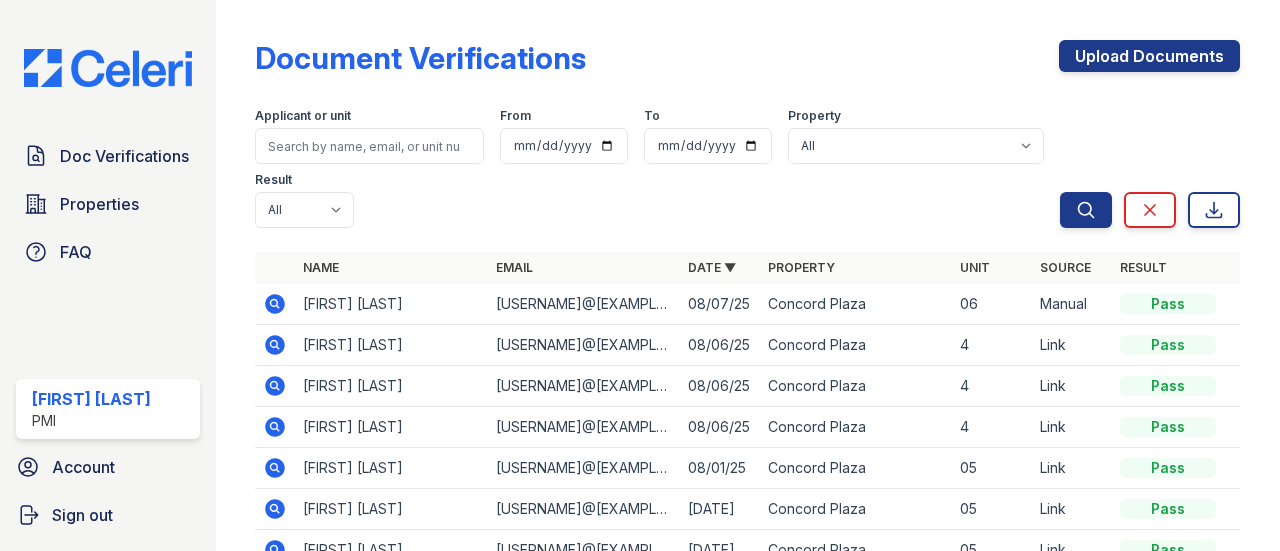 click on "[FIRST] [LAST]" at bounding box center [391, 304] 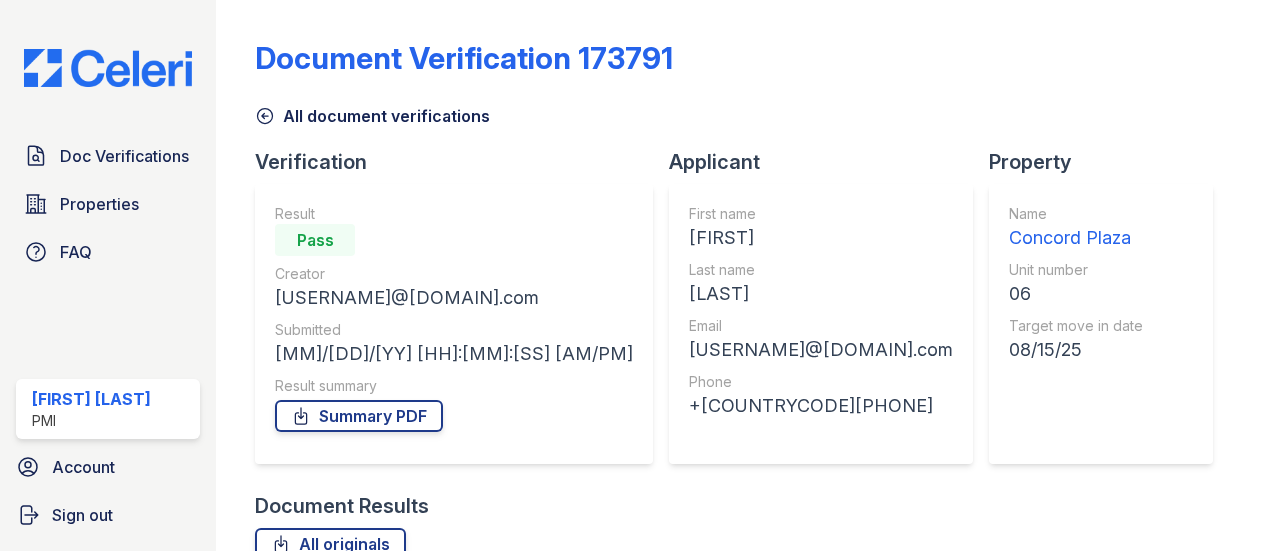 scroll, scrollTop: 0, scrollLeft: 0, axis: both 